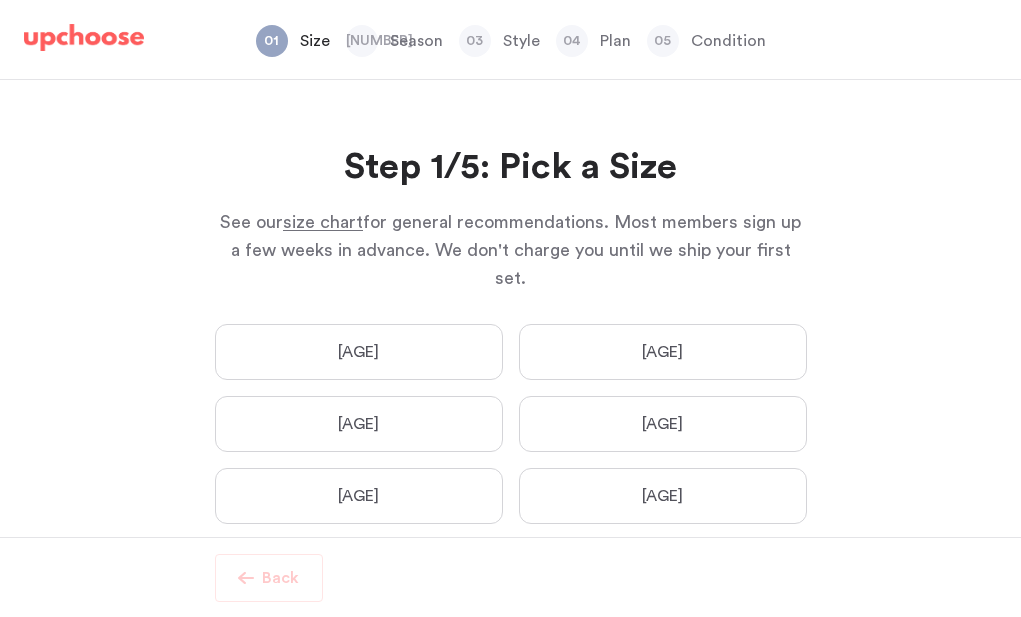 scroll, scrollTop: 0, scrollLeft: 0, axis: both 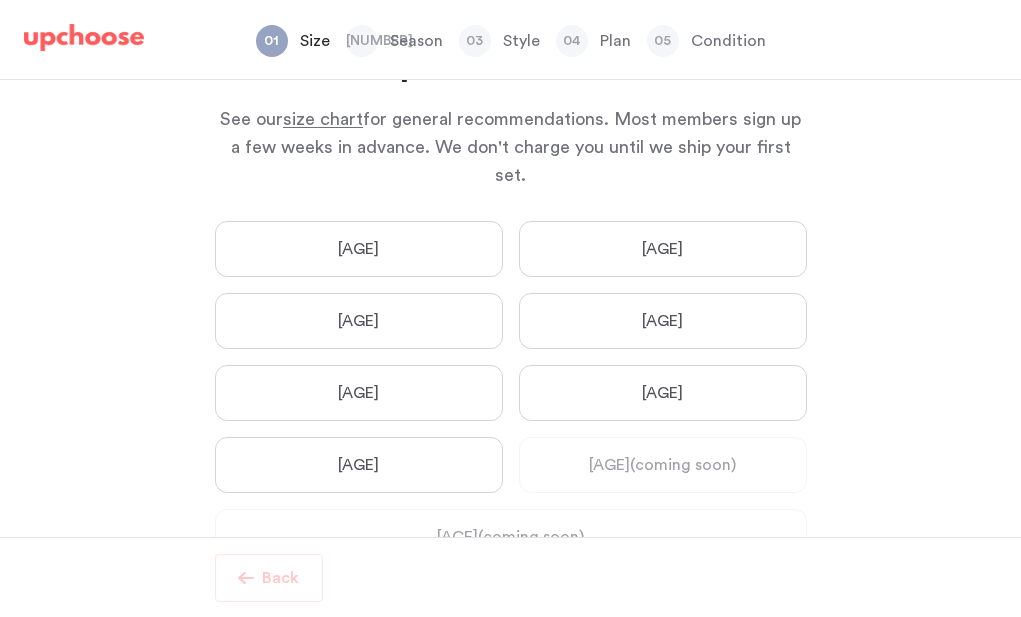 click on "[AGE]" at bounding box center (663, 249) 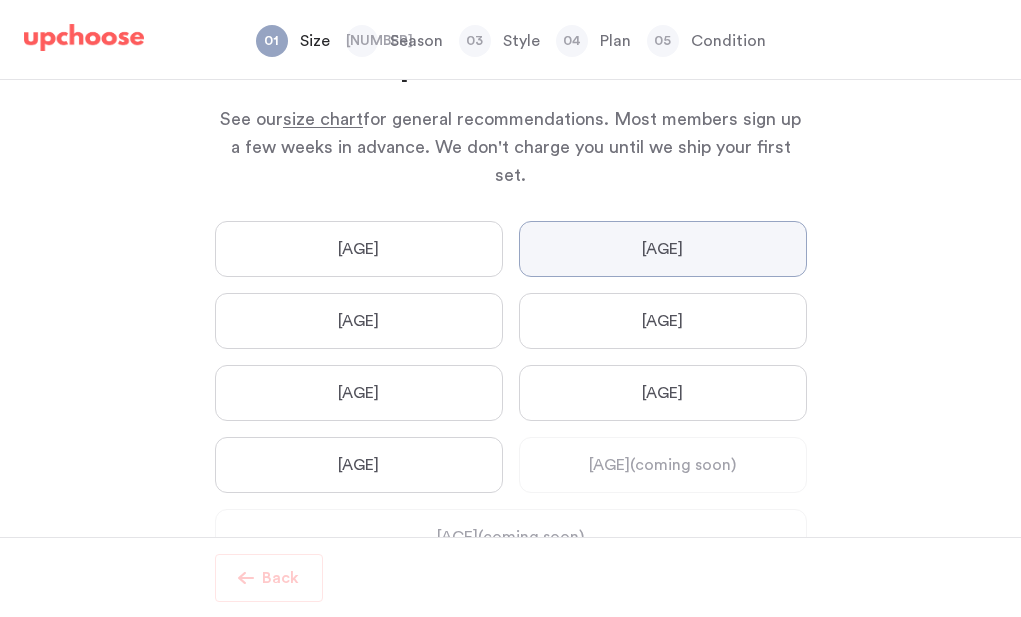 click on "[AGE]" at bounding box center [0, 0] 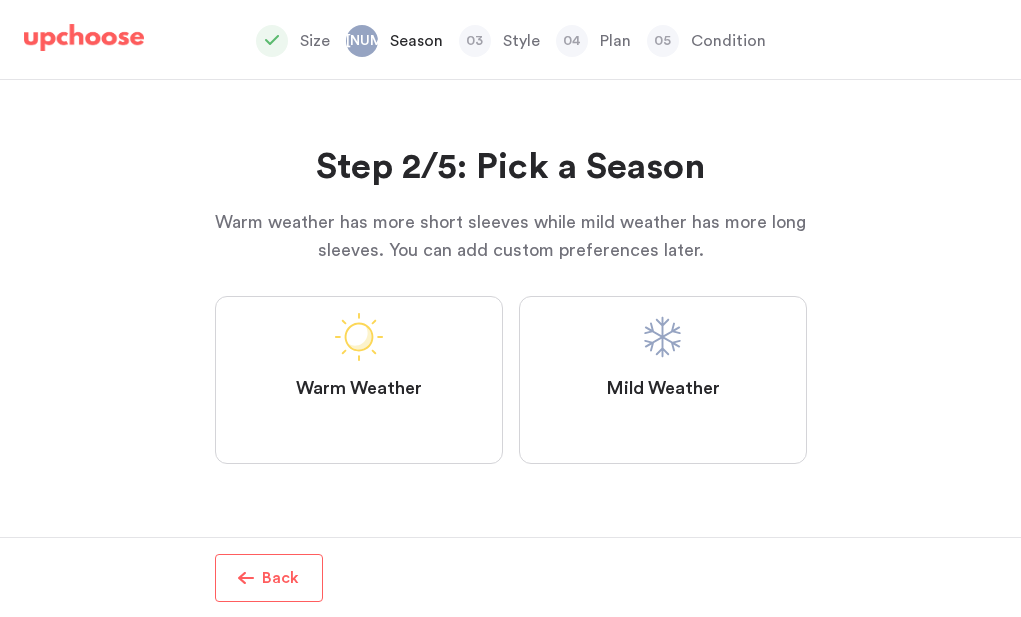 click on "Mild Weather" at bounding box center [663, 380] 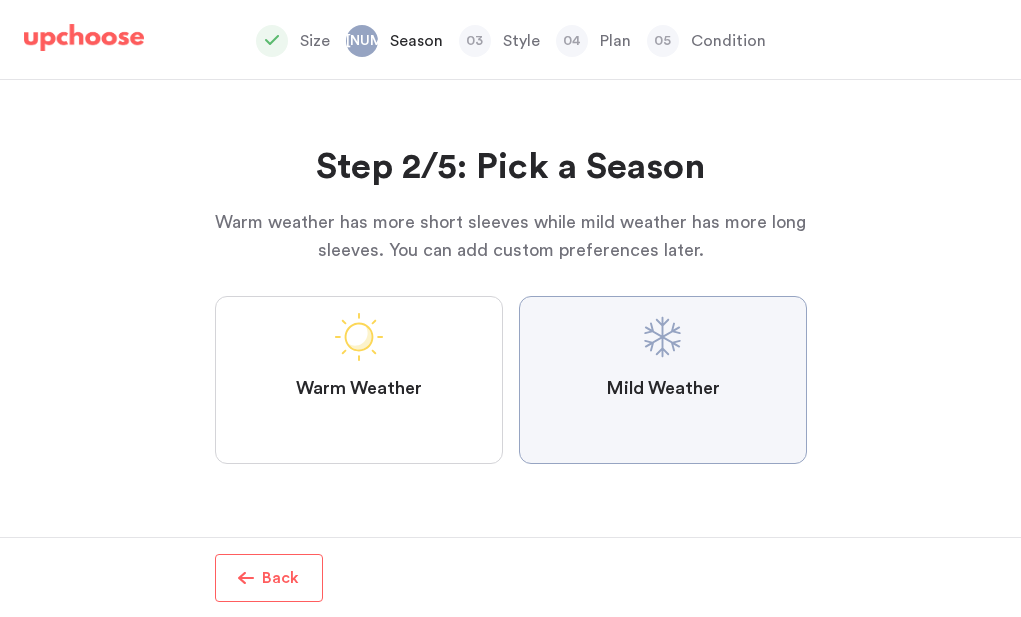 click on "Mild Weather" at bounding box center [0, 0] 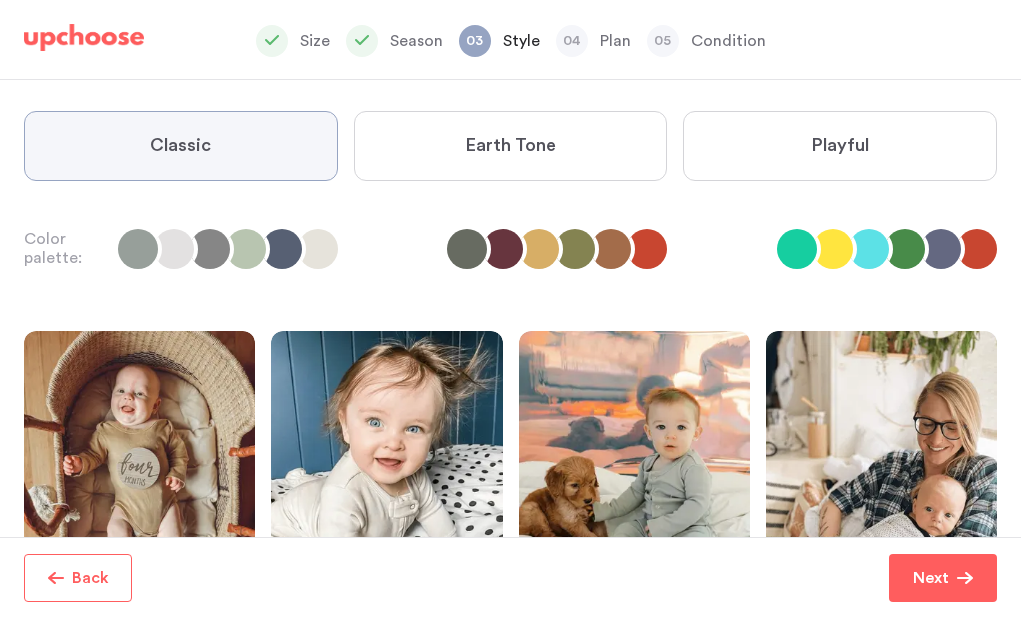 scroll, scrollTop: 176, scrollLeft: 0, axis: vertical 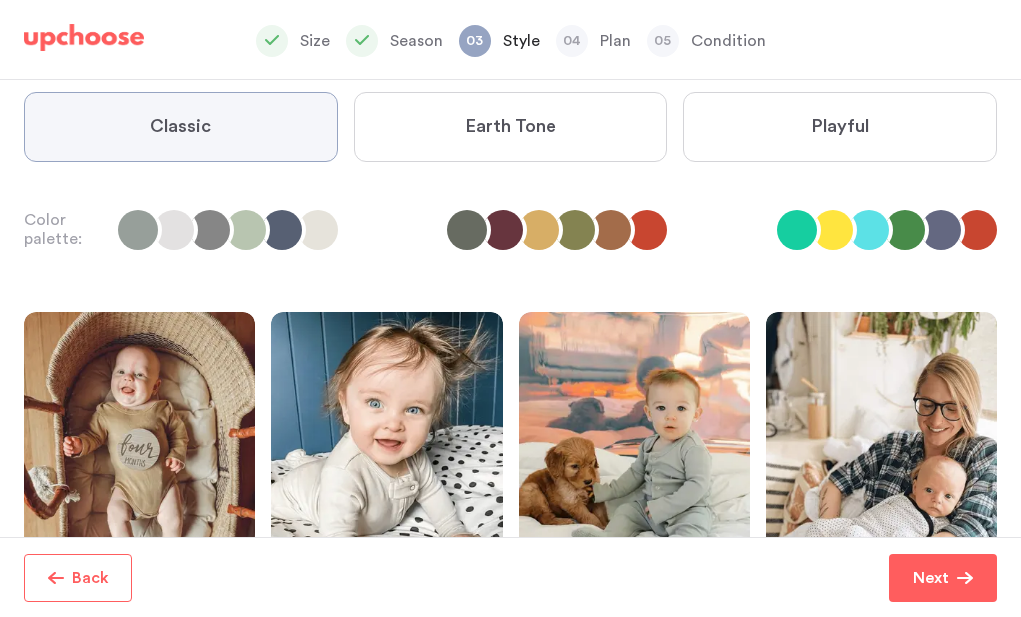 click on "Earth Tone" at bounding box center [511, 127] 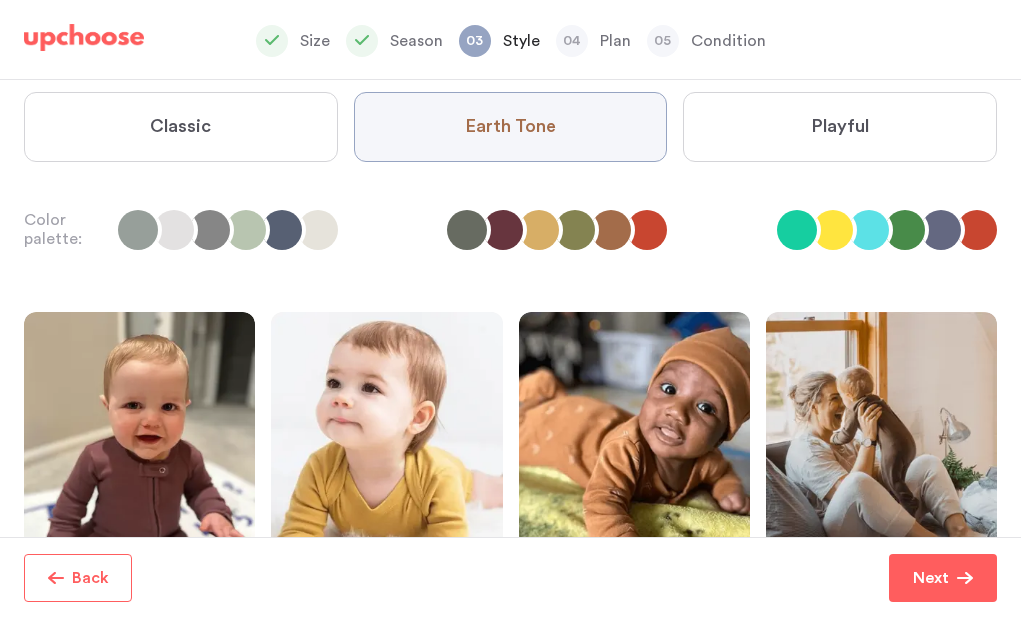 click on "Classic" at bounding box center [181, 127] 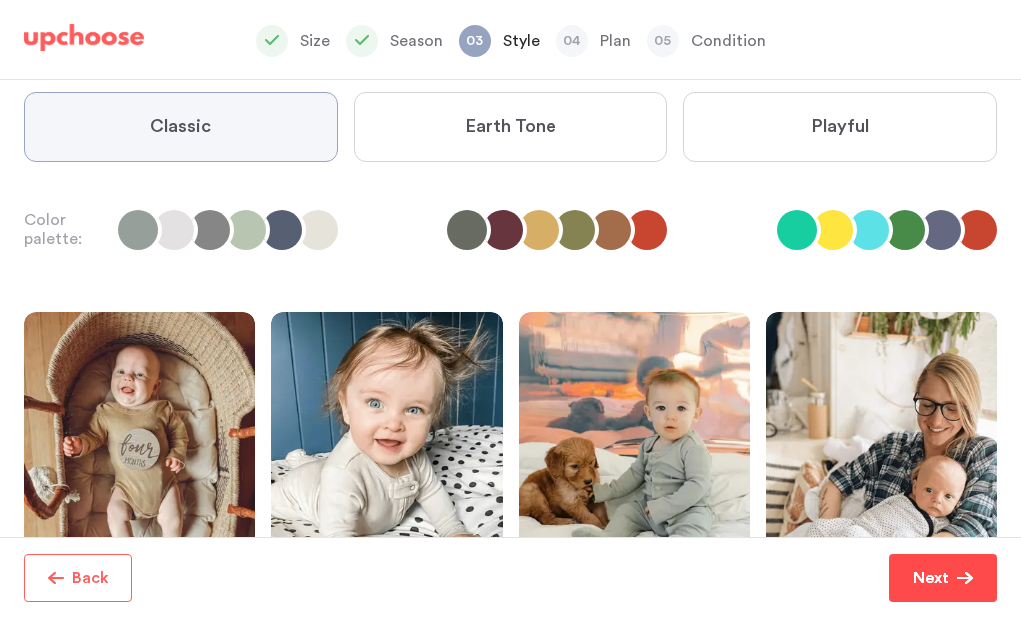 click on "Next" at bounding box center [943, 578] 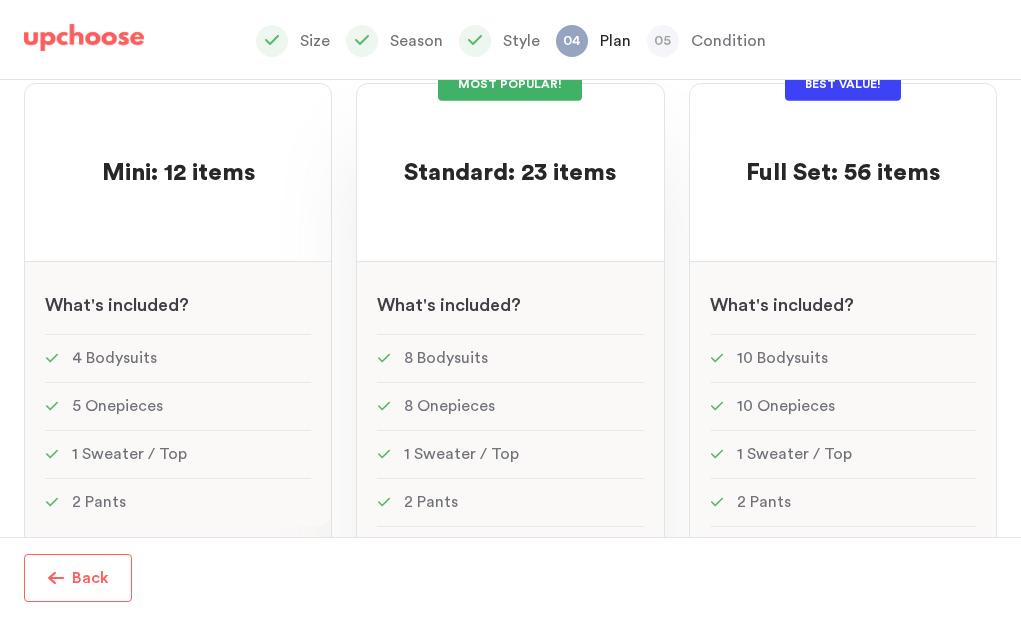 scroll, scrollTop: 76, scrollLeft: 0, axis: vertical 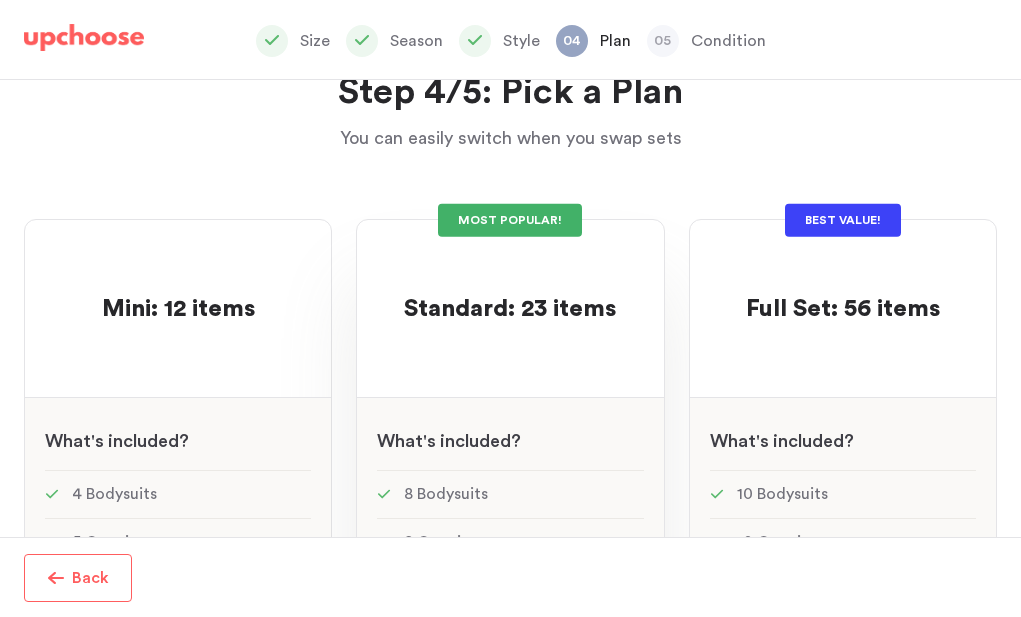 click at bounding box center [178, 278] 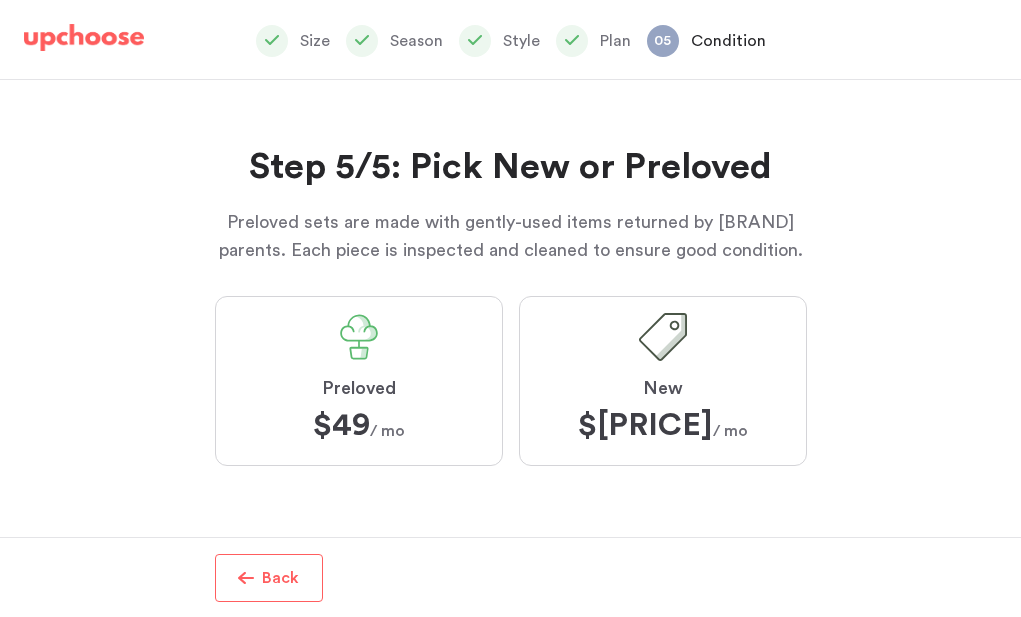 click on "Preloved $[PRICE] $[PRICE]  / mo" at bounding box center [359, 381] 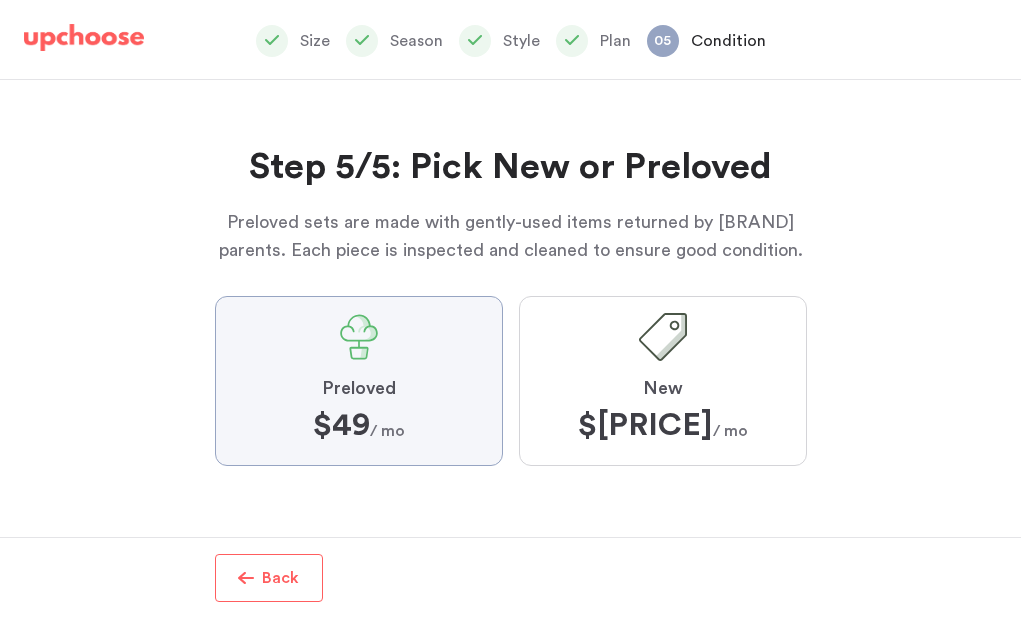 click on "Preloved $[PRICE] $[PRICE]  / mo" at bounding box center [0, 0] 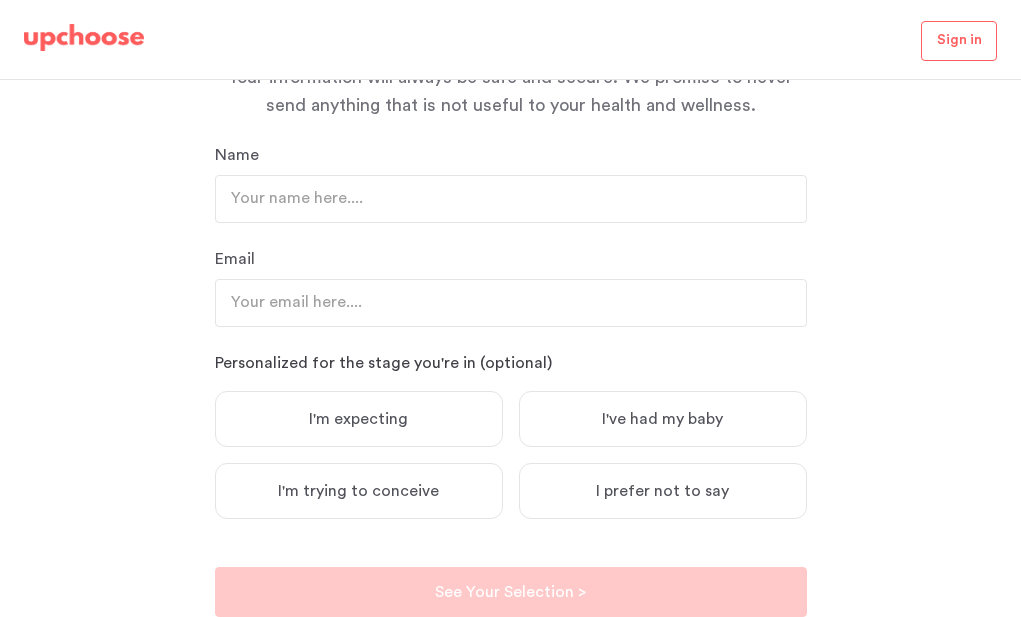 scroll, scrollTop: 0, scrollLeft: 0, axis: both 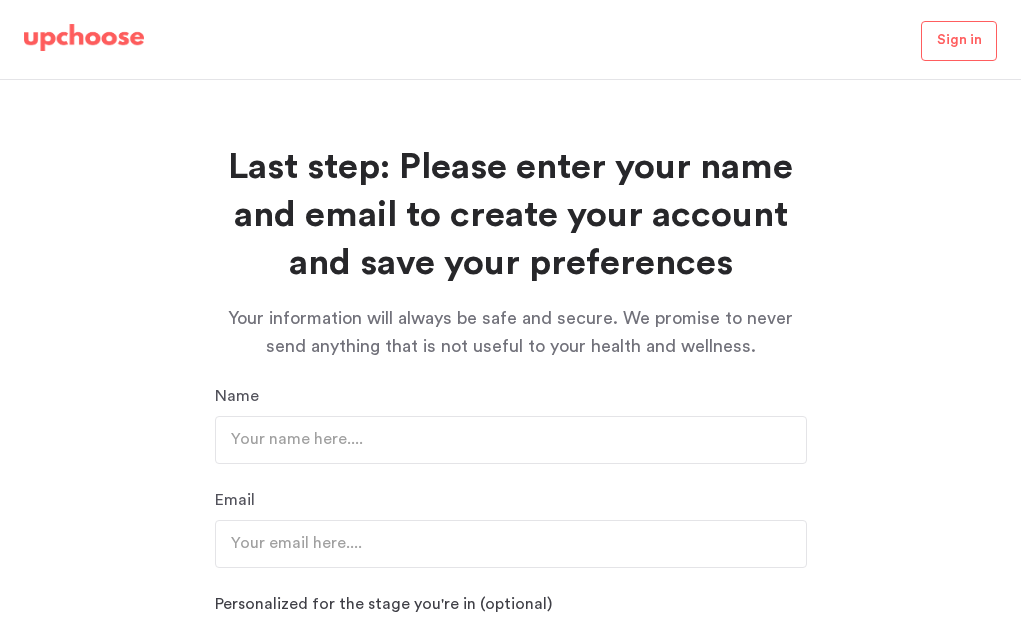 click at bounding box center [84, 38] 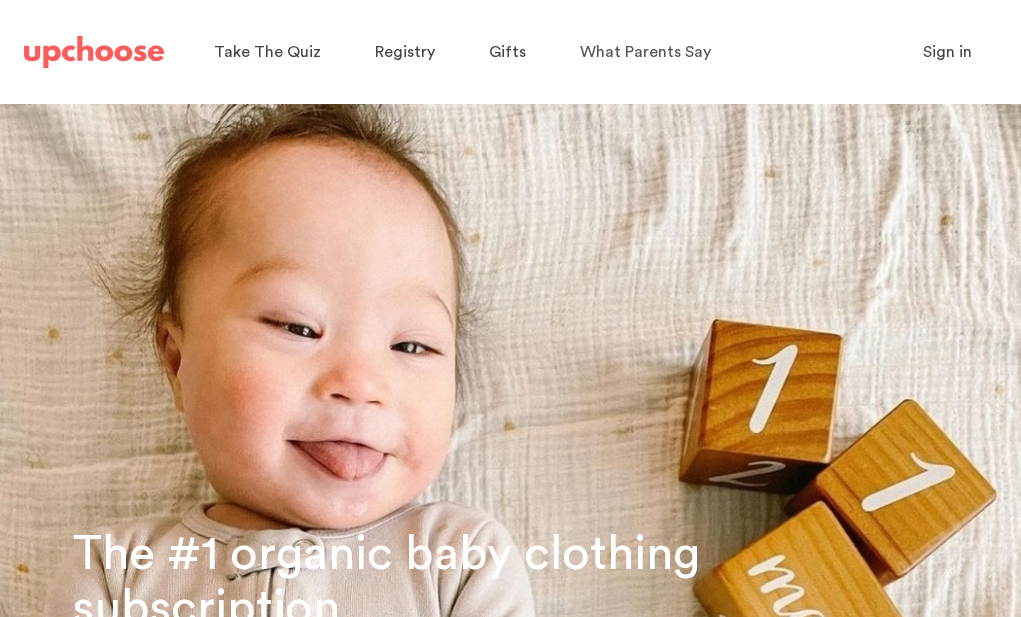 scroll, scrollTop: 0, scrollLeft: 0, axis: both 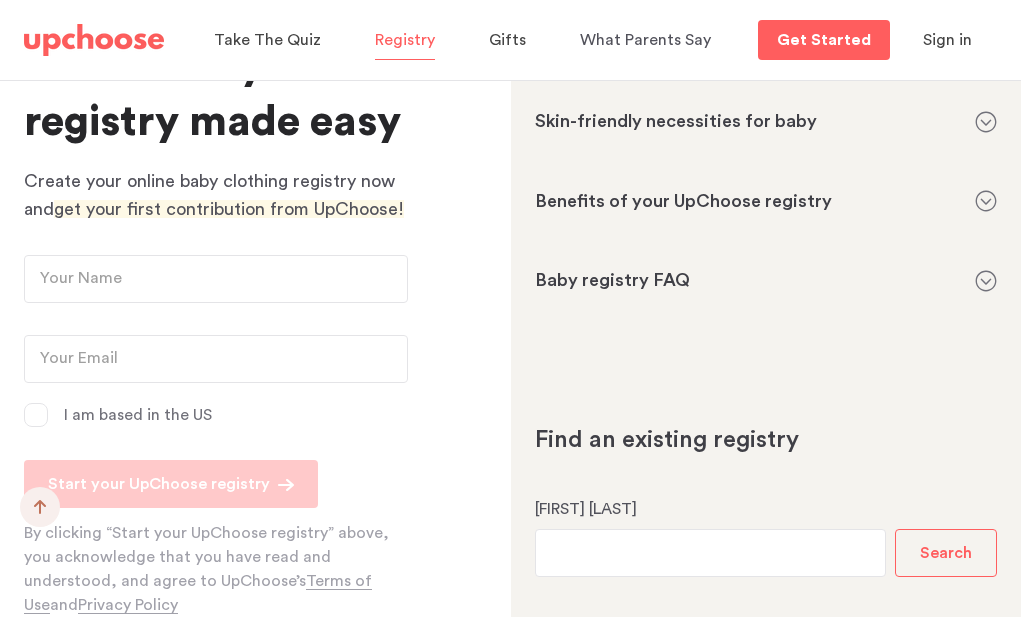 click on "Baby registry FAQ" at bounding box center (612, 280) 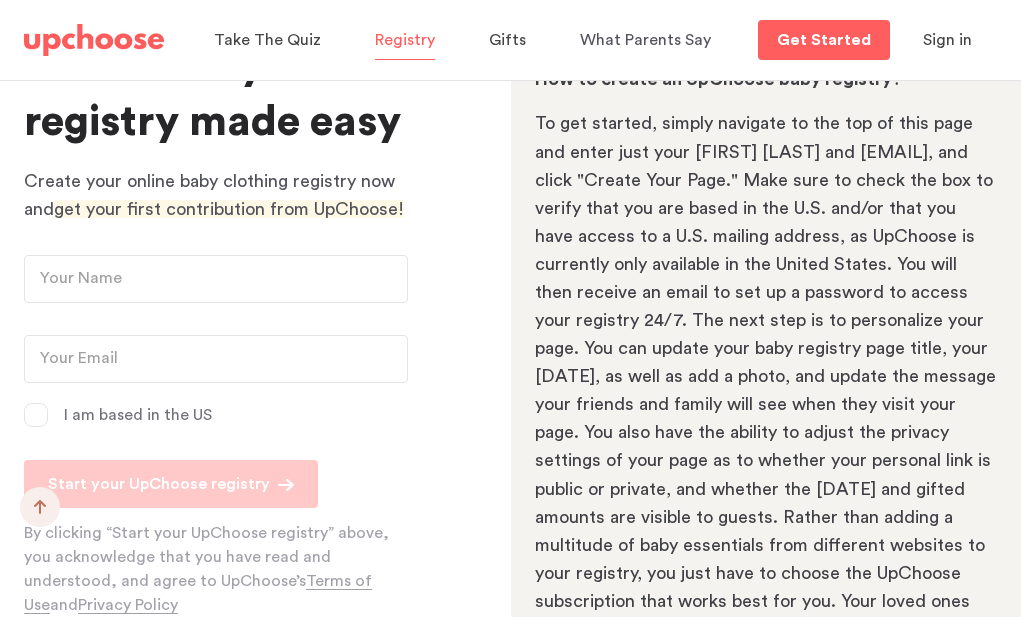 scroll, scrollTop: 2963, scrollLeft: 0, axis: vertical 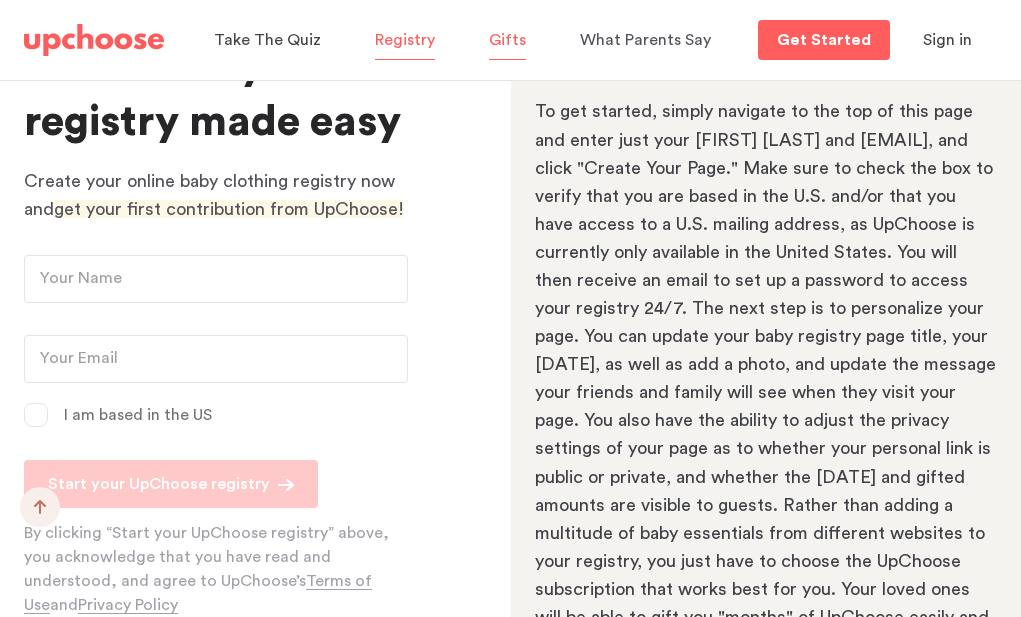 click on "Gifts" at bounding box center [507, 40] 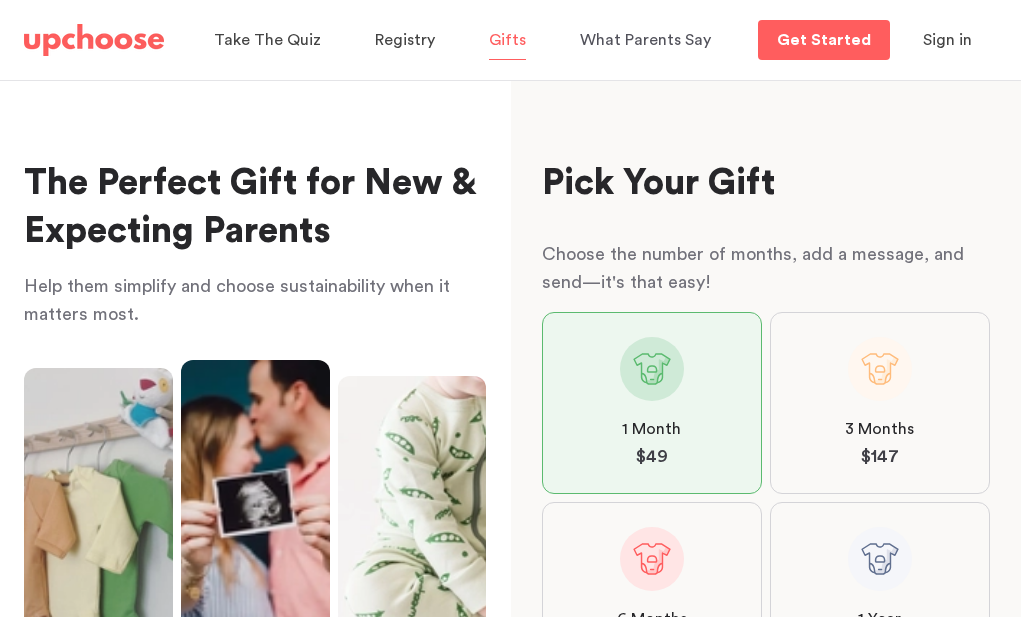 scroll, scrollTop: 0, scrollLeft: 0, axis: both 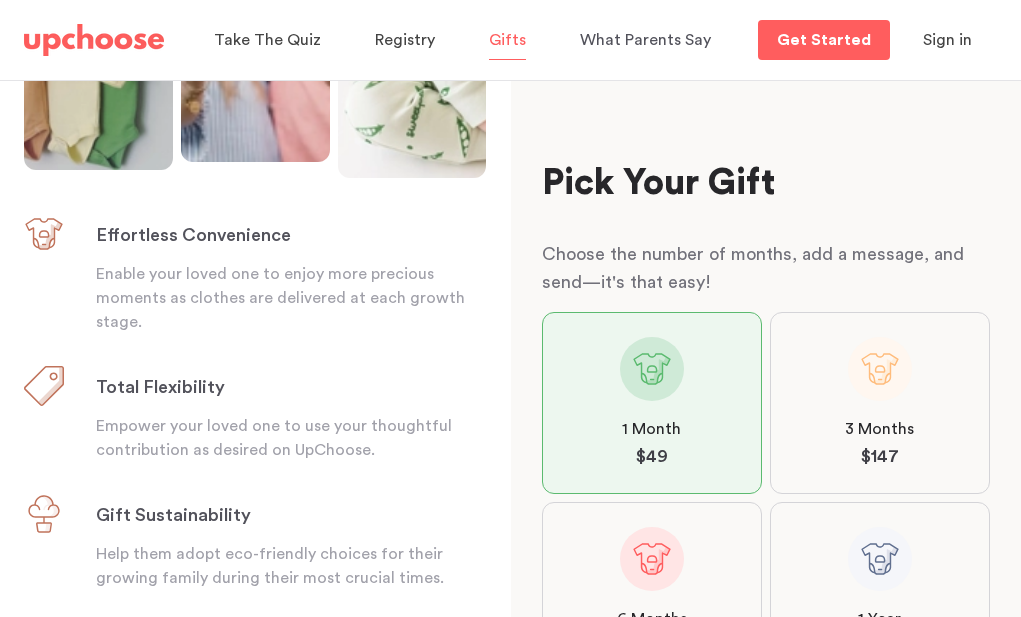 click at bounding box center (94, 40) 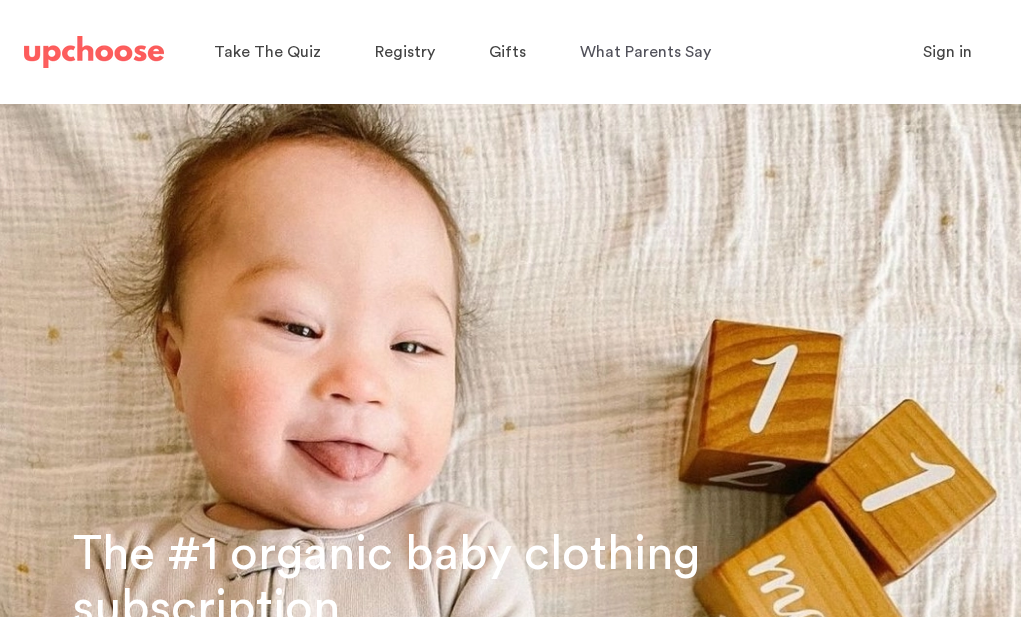 scroll, scrollTop: 581, scrollLeft: 0, axis: vertical 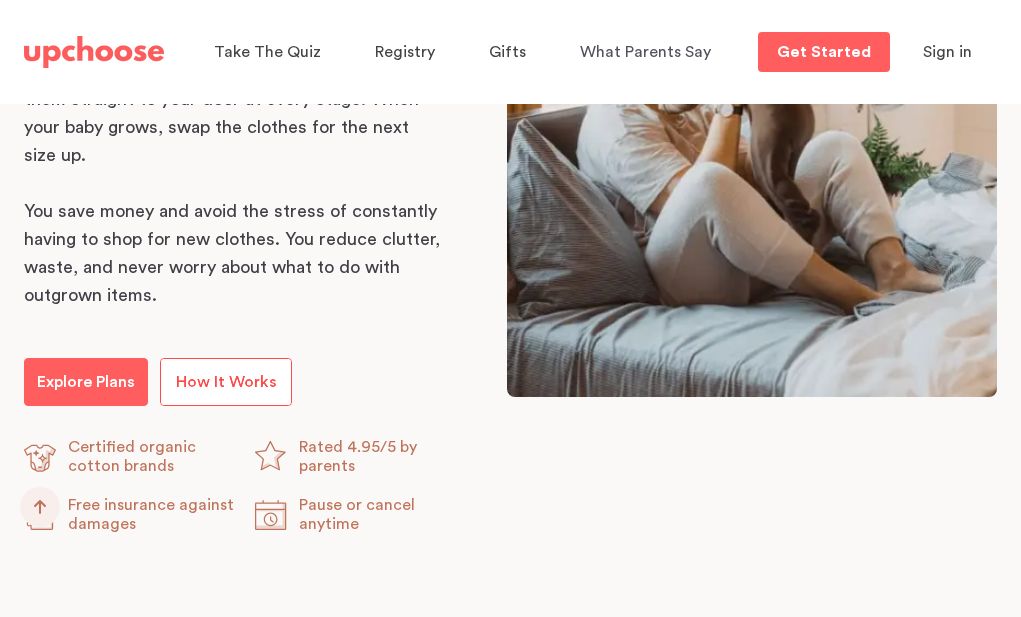 click on "How It Works" at bounding box center (226, 382) 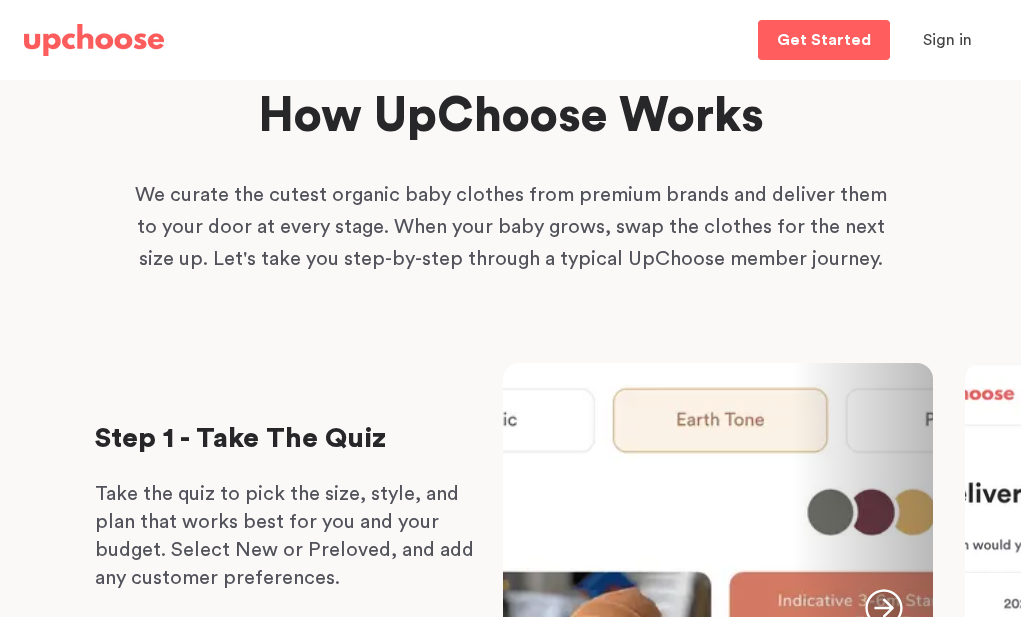 scroll, scrollTop: 0, scrollLeft: 0, axis: both 